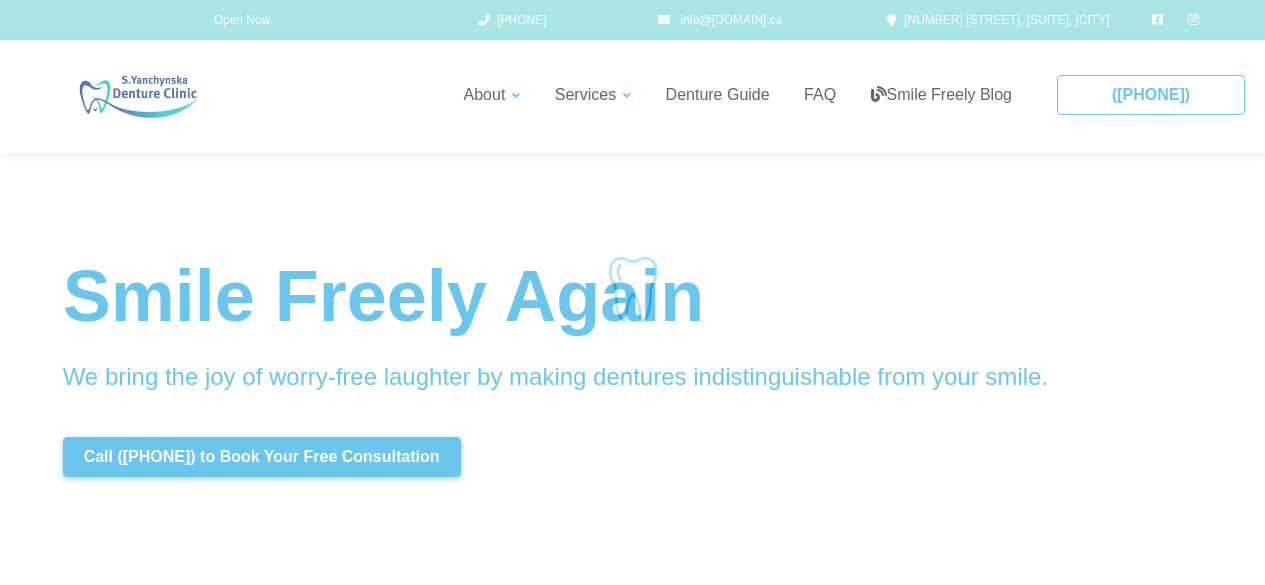 scroll, scrollTop: 0, scrollLeft: 0, axis: both 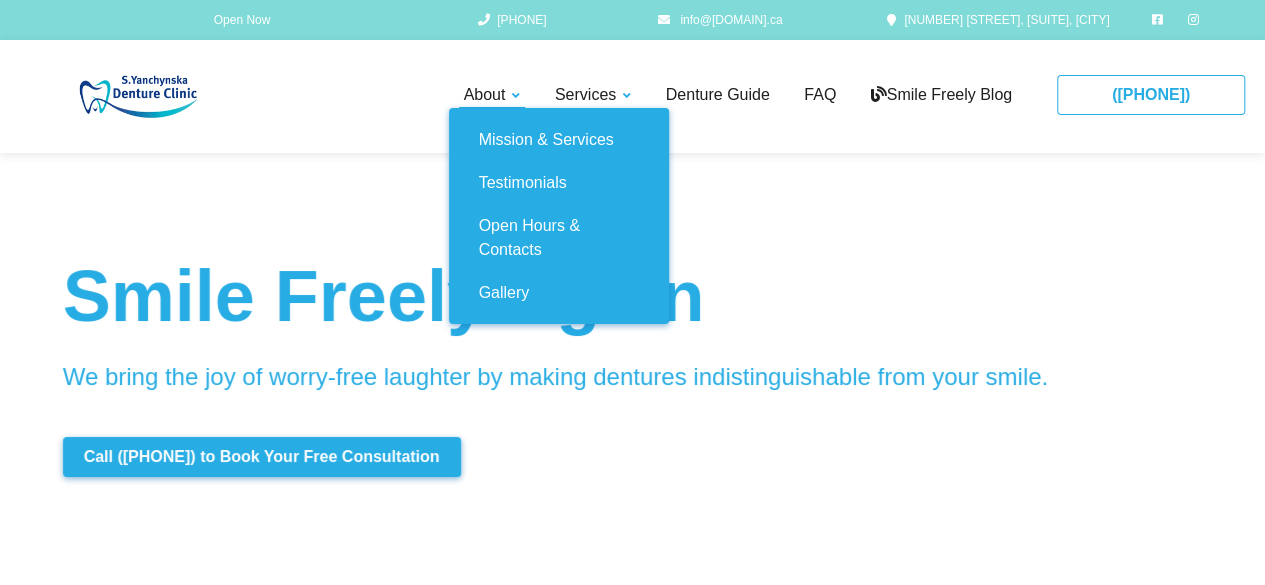 click on "About" at bounding box center [492, 95] 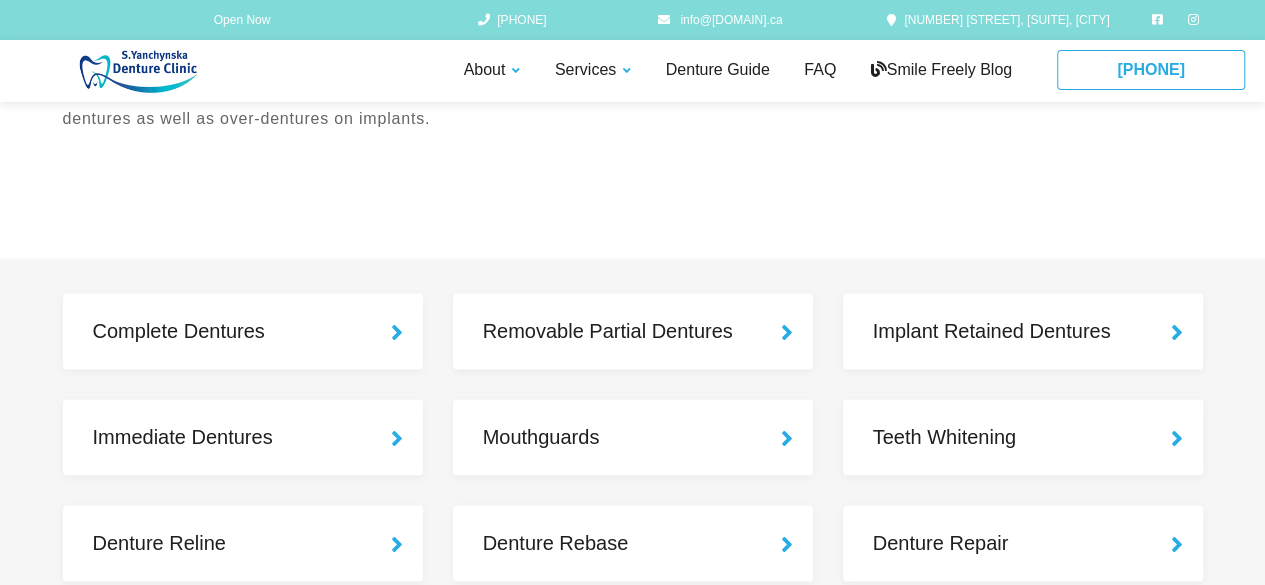 scroll, scrollTop: 1700, scrollLeft: 0, axis: vertical 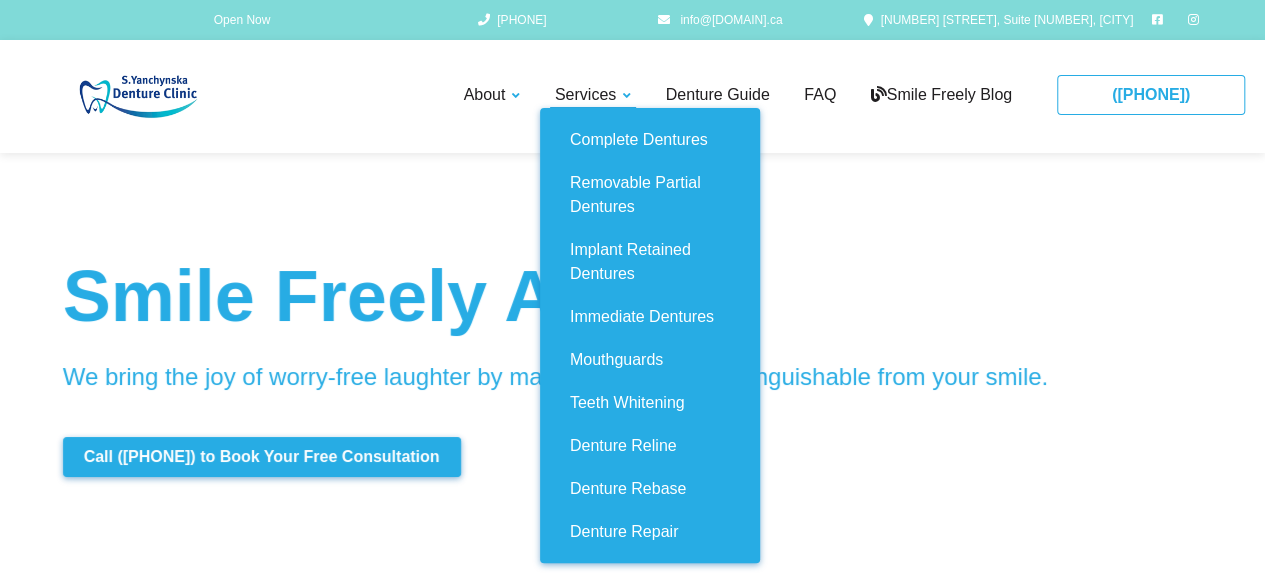click on "Services" at bounding box center [593, 95] 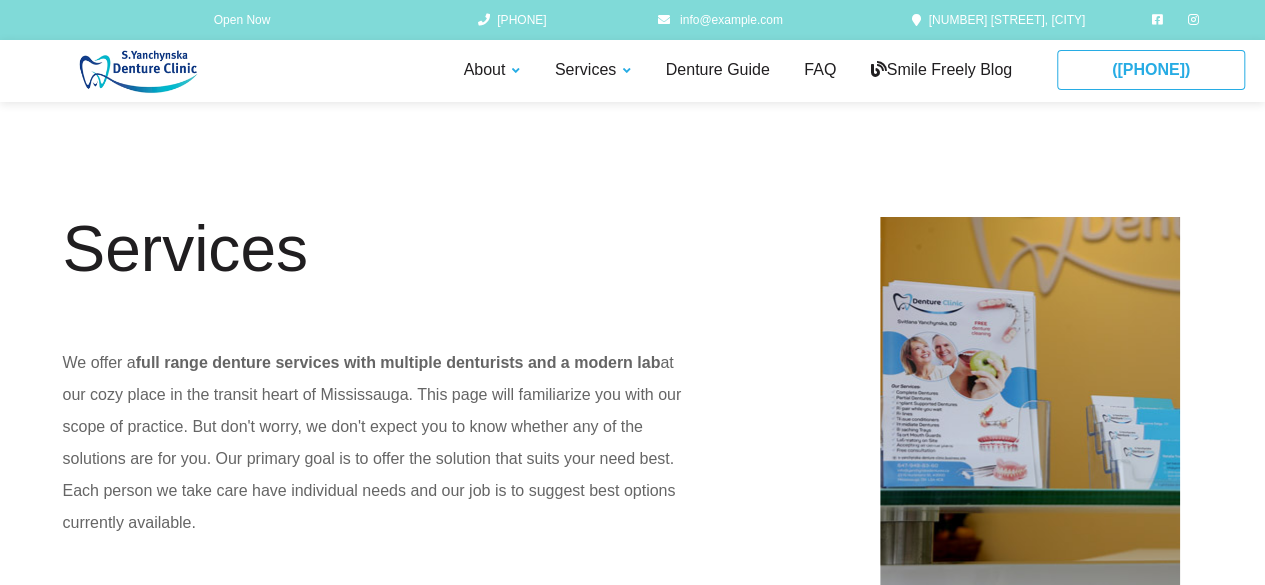 scroll, scrollTop: 0, scrollLeft: 0, axis: both 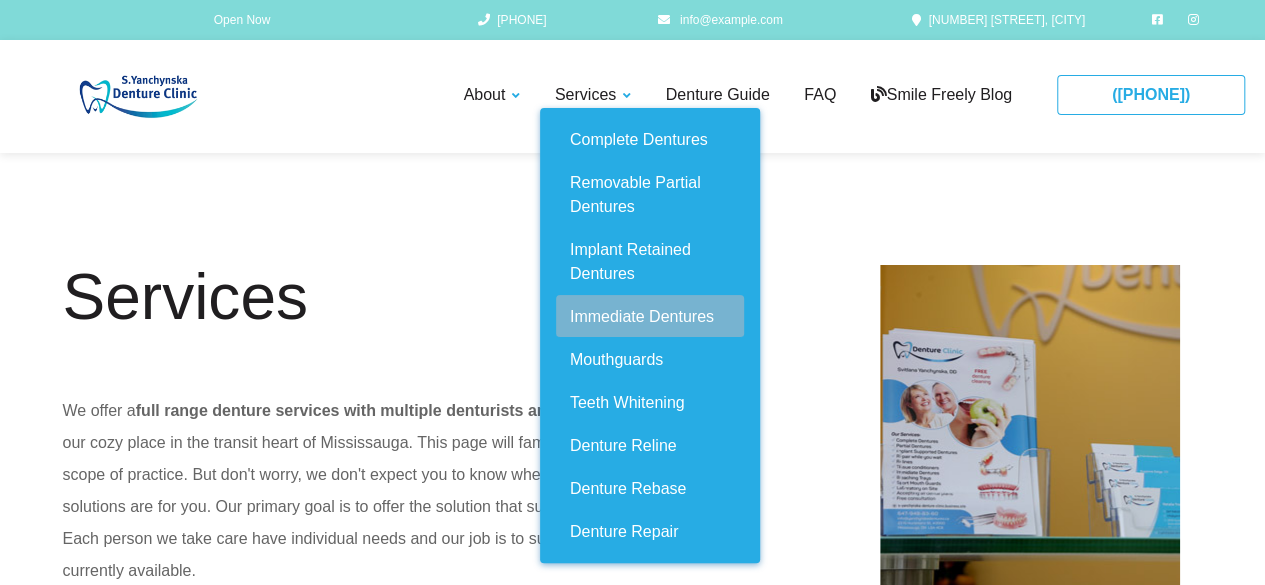 click on "Immediate Dentures" at bounding box center (650, 316) 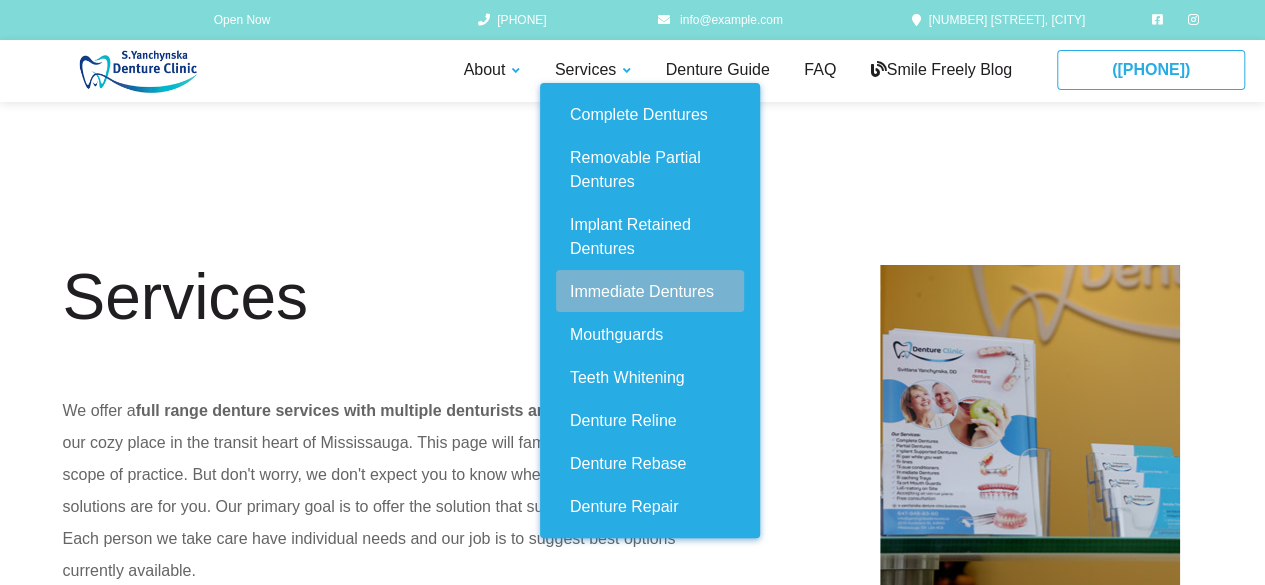 scroll, scrollTop: 4627, scrollLeft: 0, axis: vertical 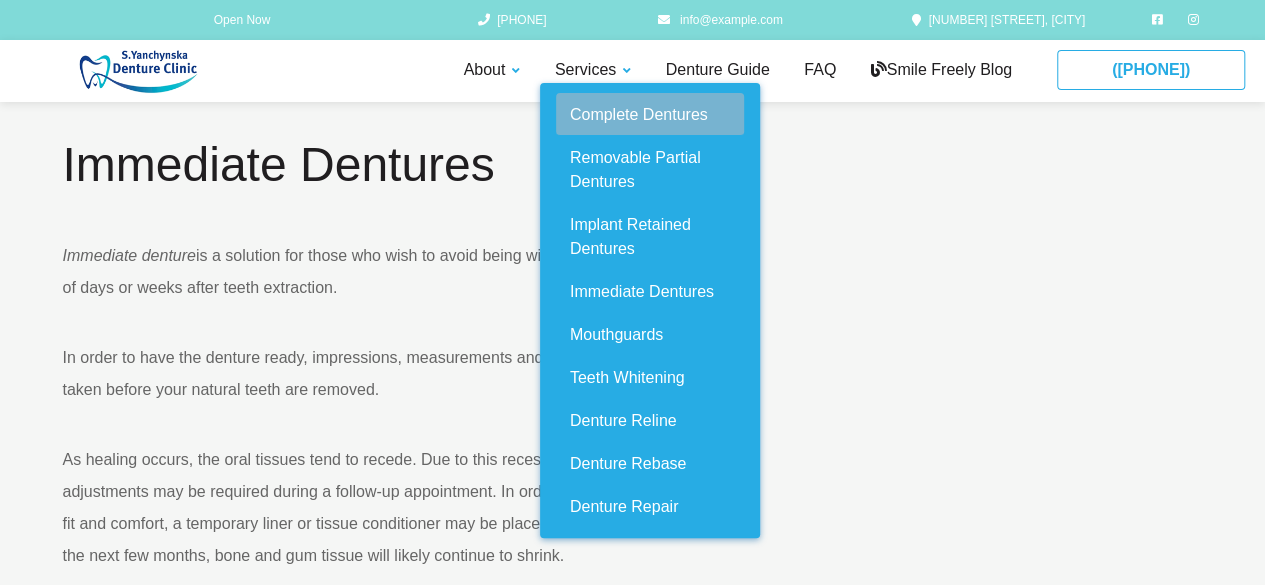 click on "Complete Dentures" at bounding box center (650, 114) 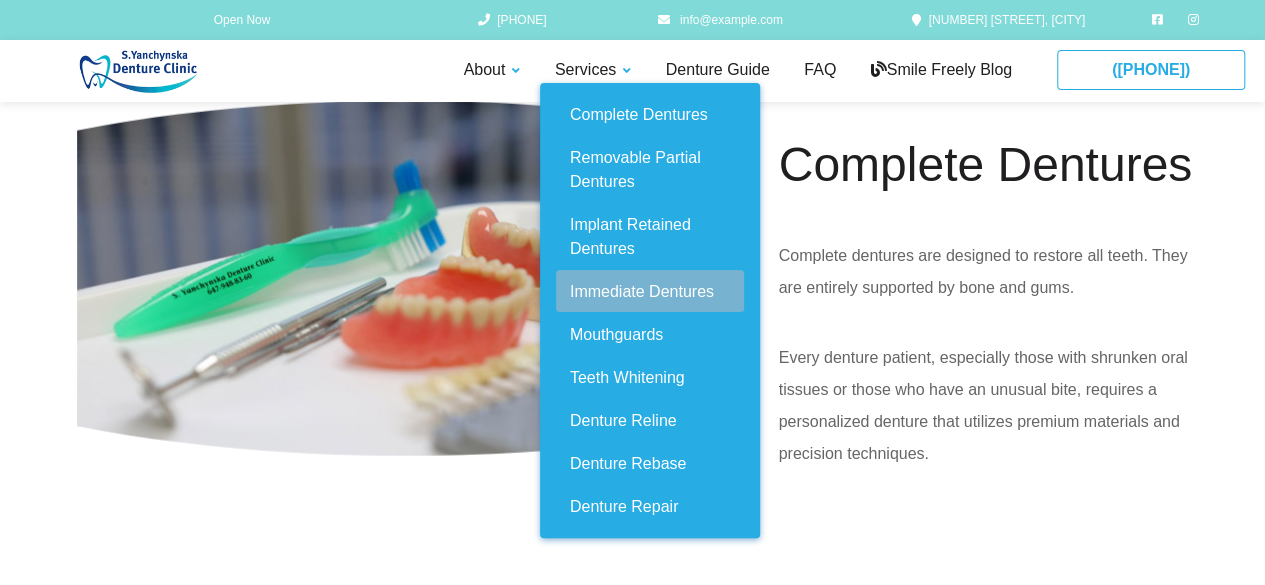 click on "Immediate Dentures" at bounding box center [650, 291] 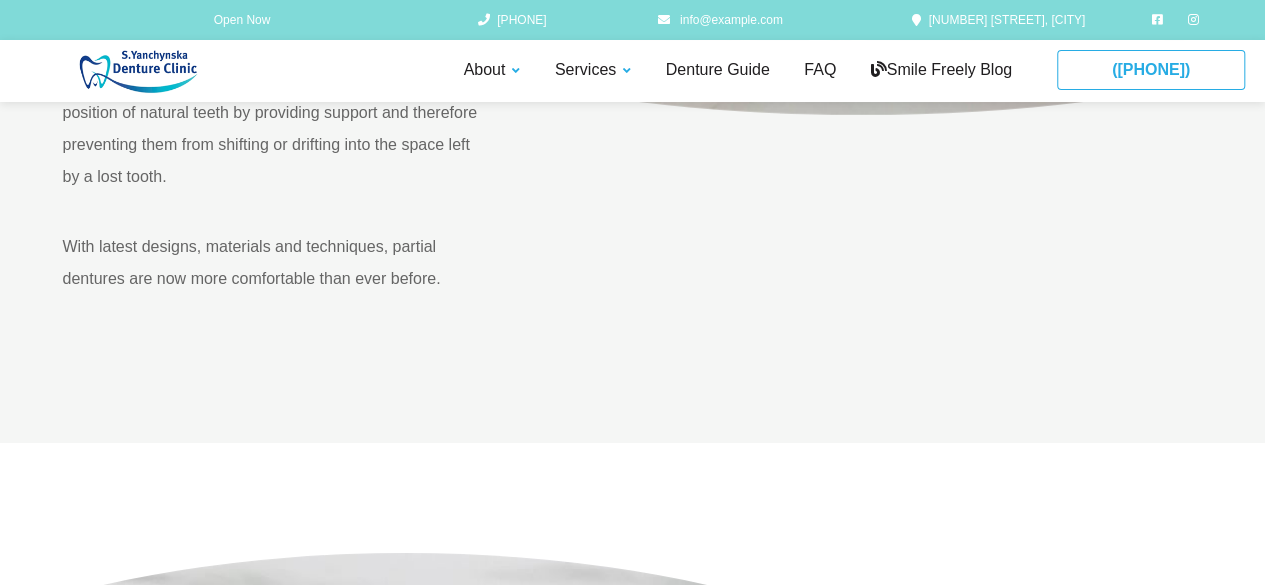 scroll, scrollTop: 2827, scrollLeft: 0, axis: vertical 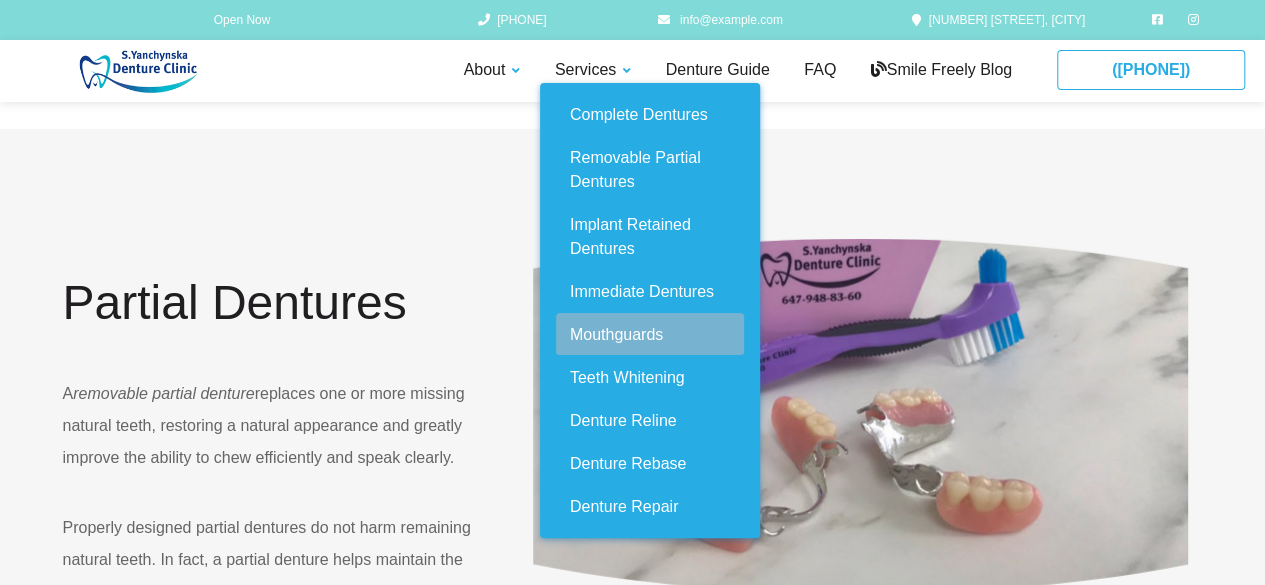 click on "Mouthguards" at bounding box center [650, 334] 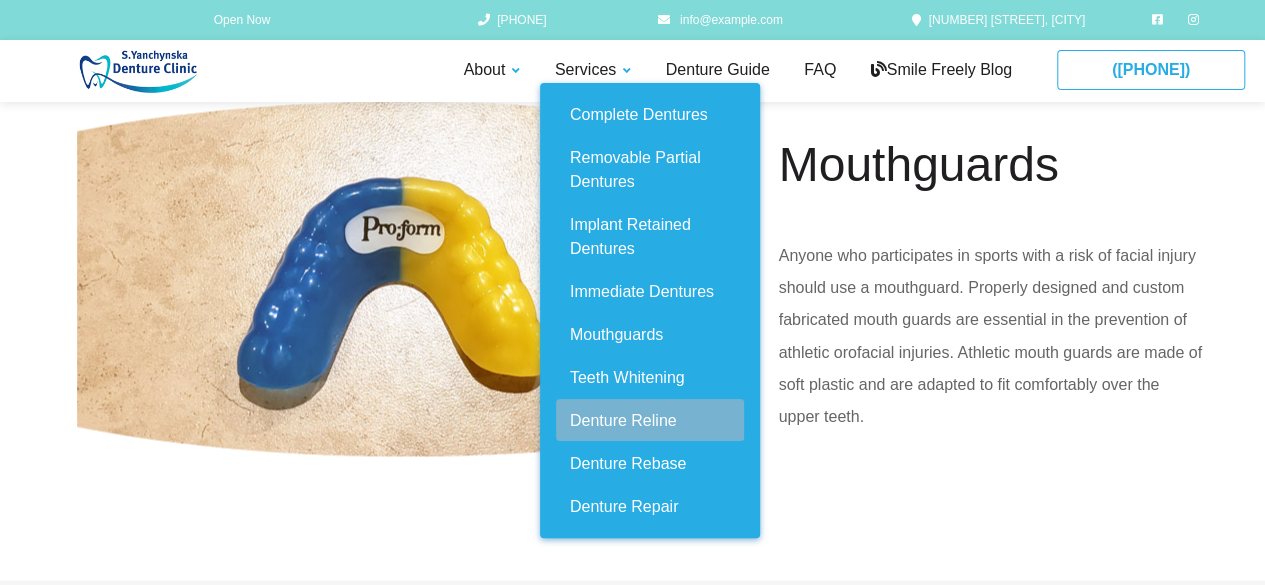 click on "Denture Reline" at bounding box center [650, 420] 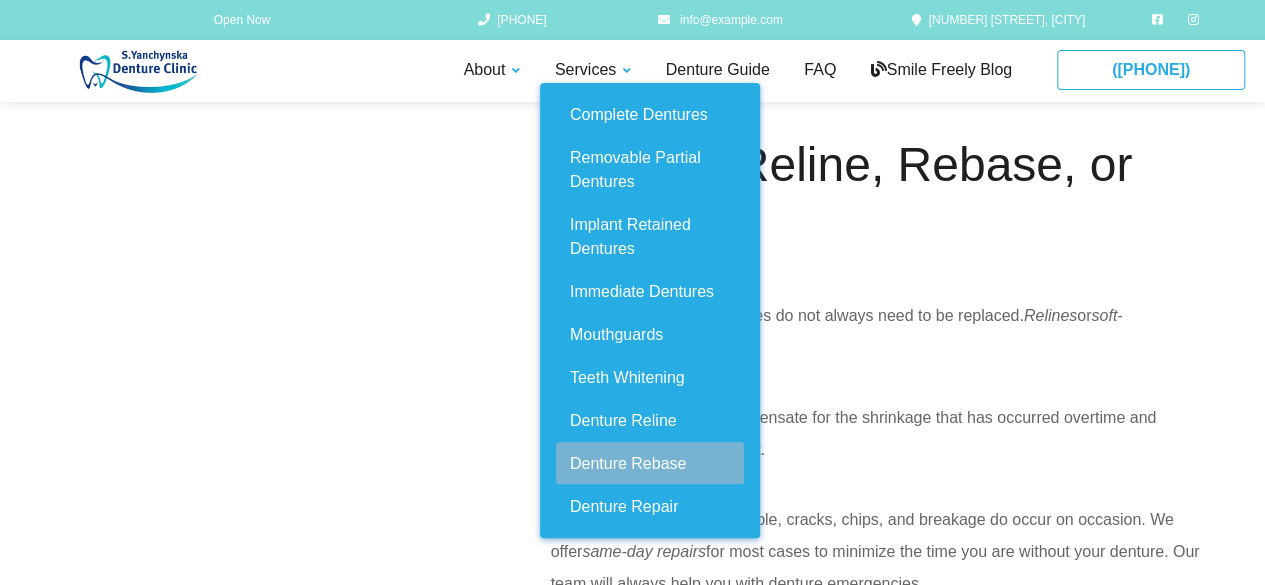 click on "Denture Rebase" at bounding box center (650, 463) 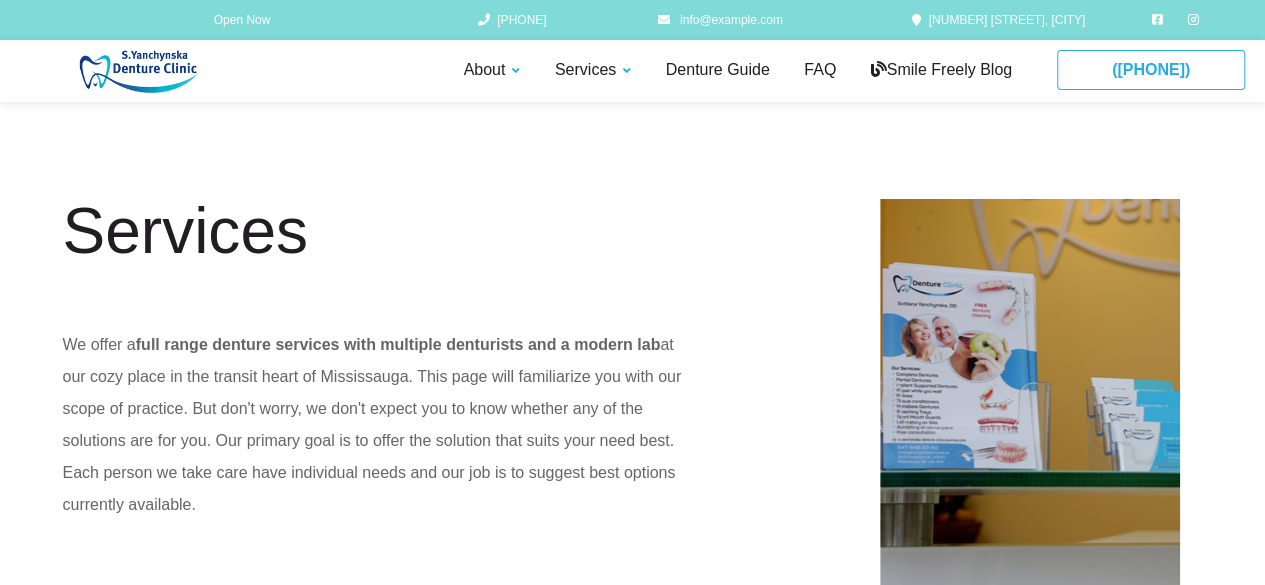 scroll, scrollTop: 0, scrollLeft: 0, axis: both 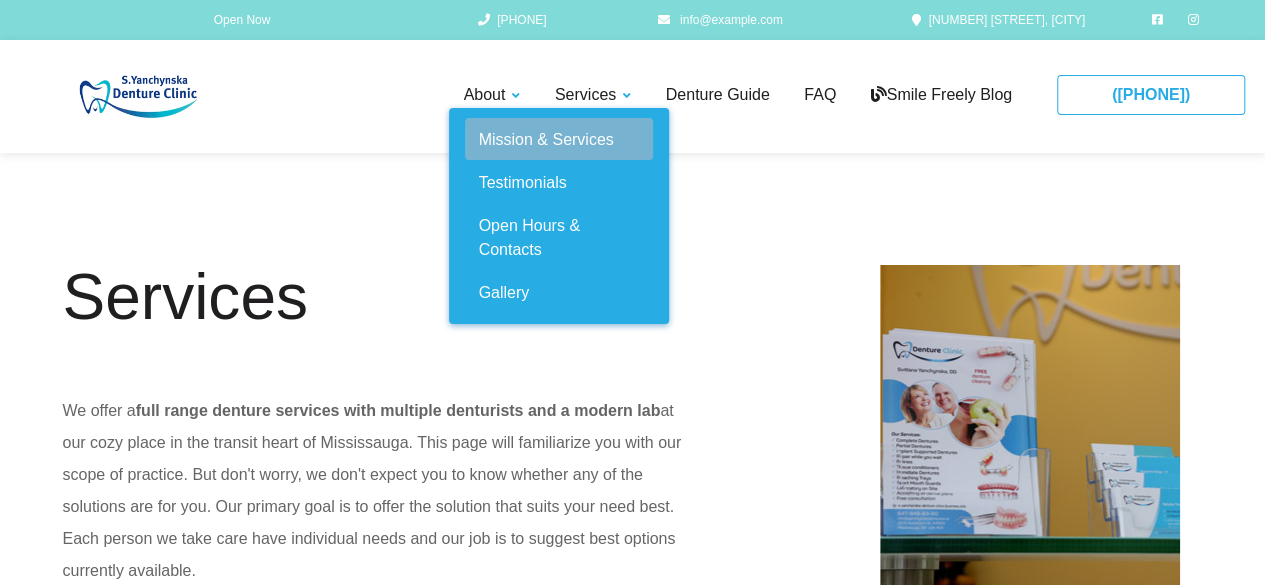 click on "Mission & Services" at bounding box center [559, 139] 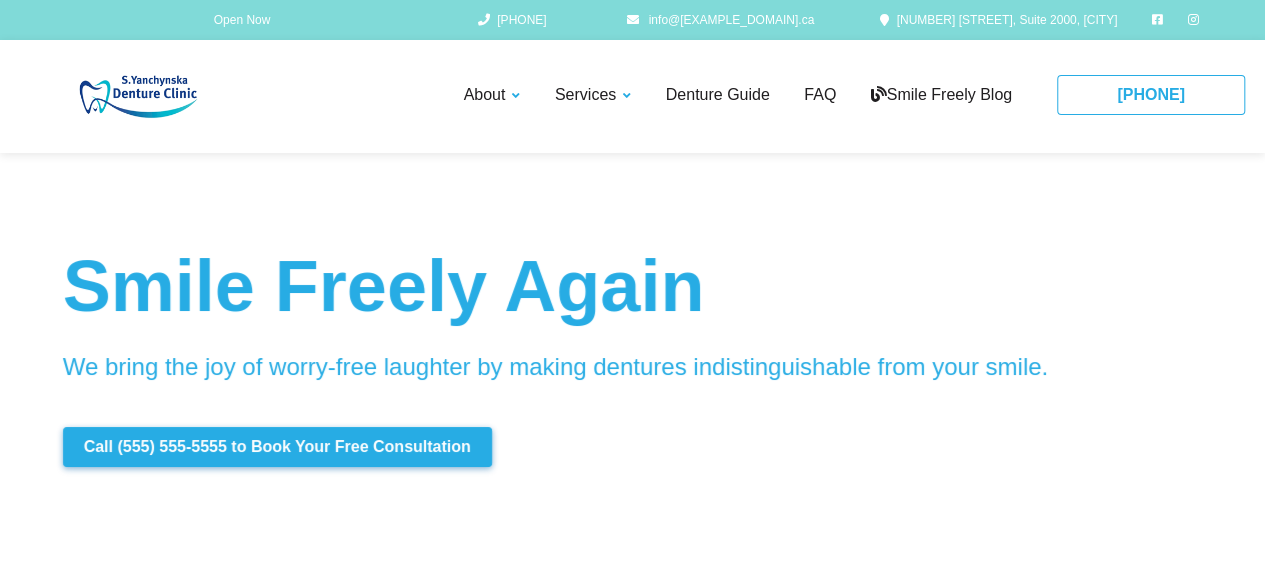 scroll, scrollTop: 0, scrollLeft: 0, axis: both 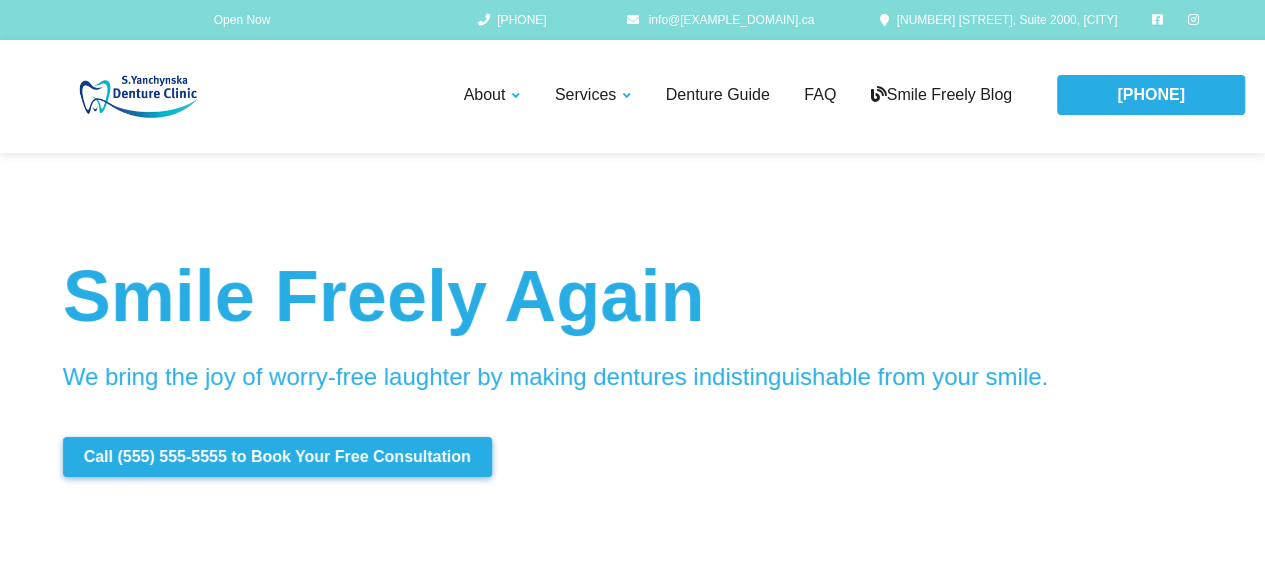 drag, startPoint x: 1246, startPoint y: 129, endPoint x: 1064, endPoint y: 82, distance: 187.97075 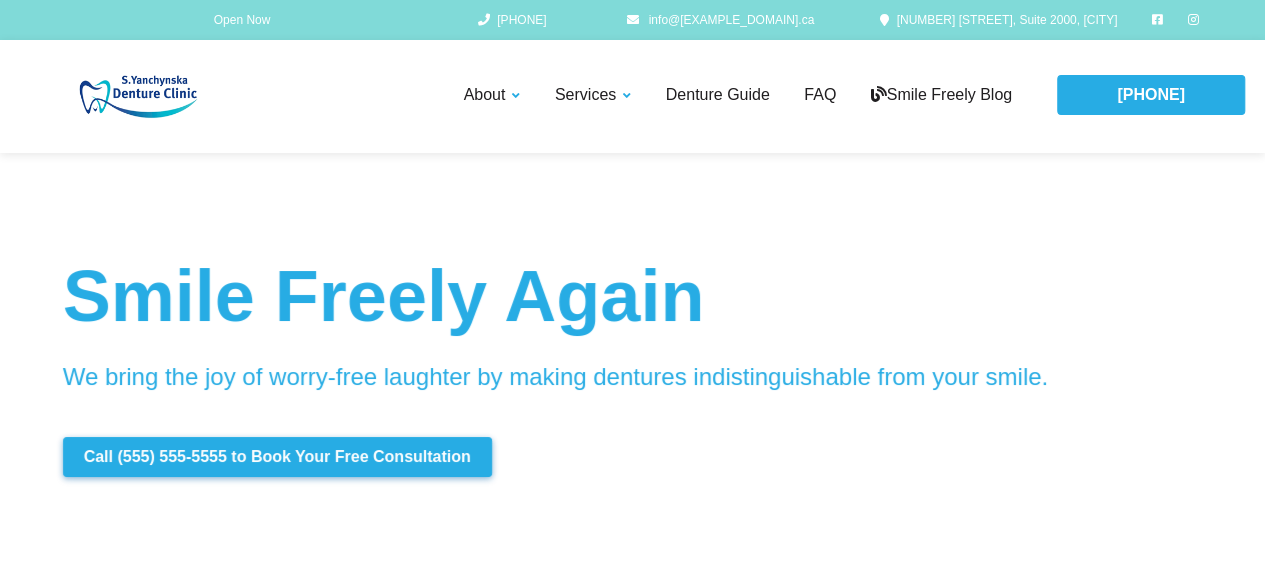 copy on "([PHONE])" 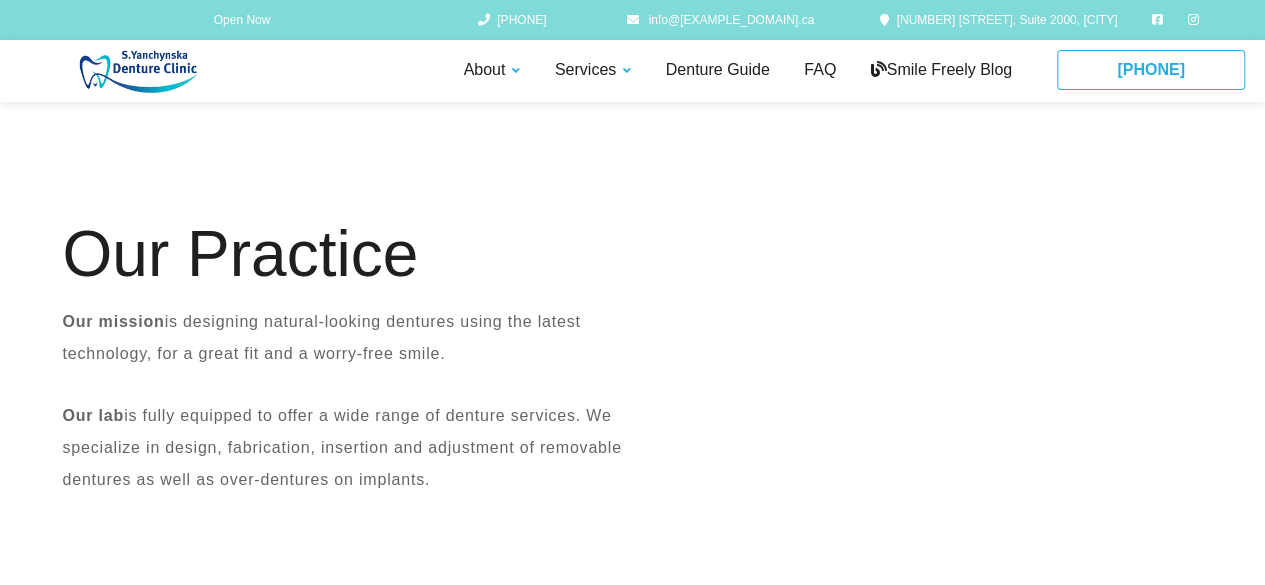scroll, scrollTop: 1400, scrollLeft: 0, axis: vertical 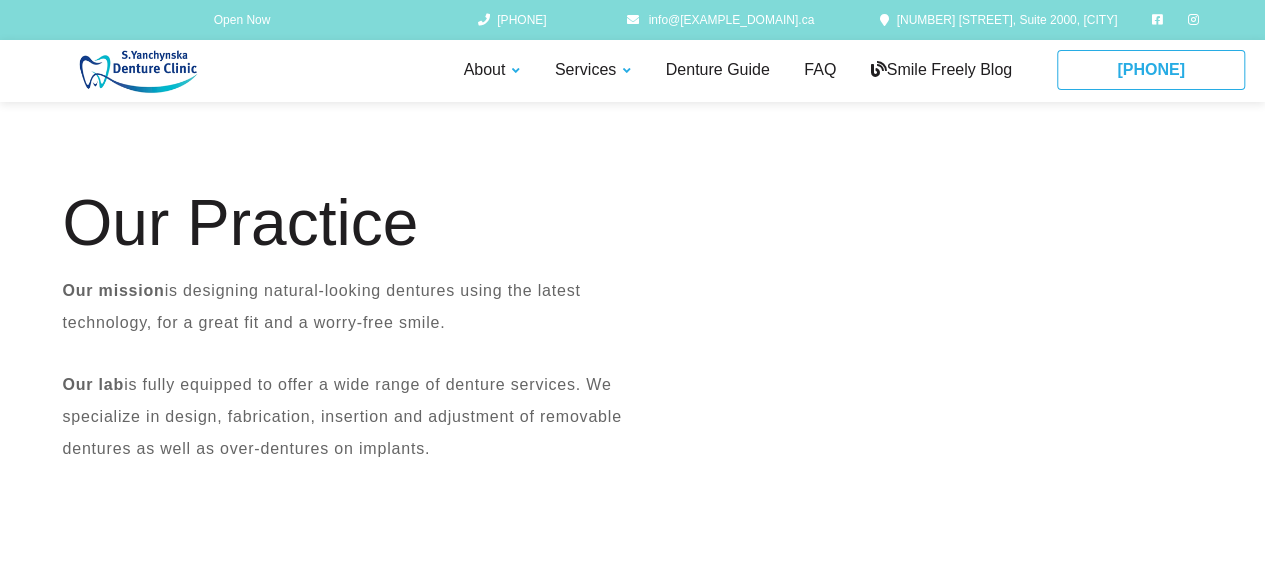 drag, startPoint x: 462, startPoint y: 488, endPoint x: 59, endPoint y: 255, distance: 465.50833 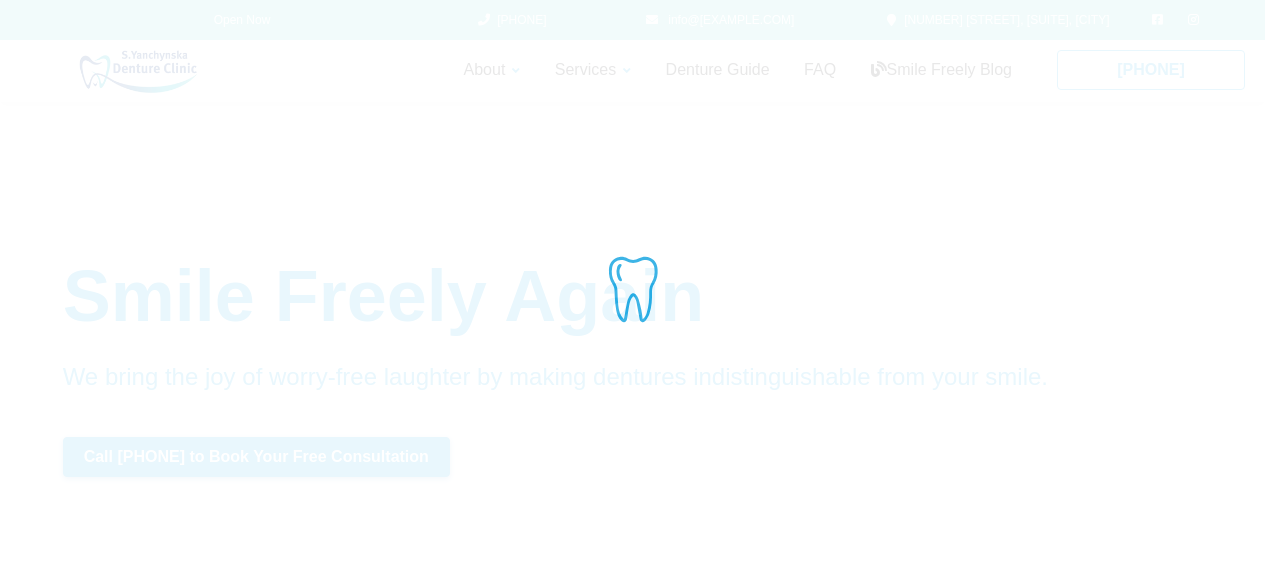 scroll, scrollTop: 1400, scrollLeft: 0, axis: vertical 